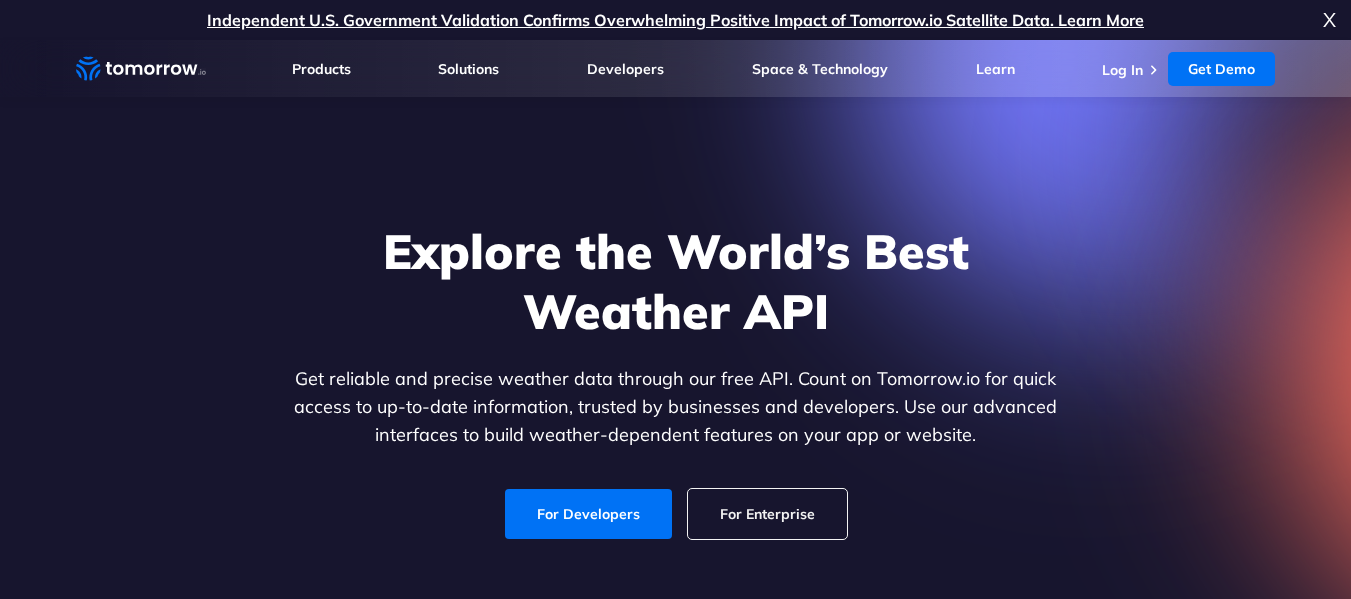 scroll, scrollTop: 0, scrollLeft: 0, axis: both 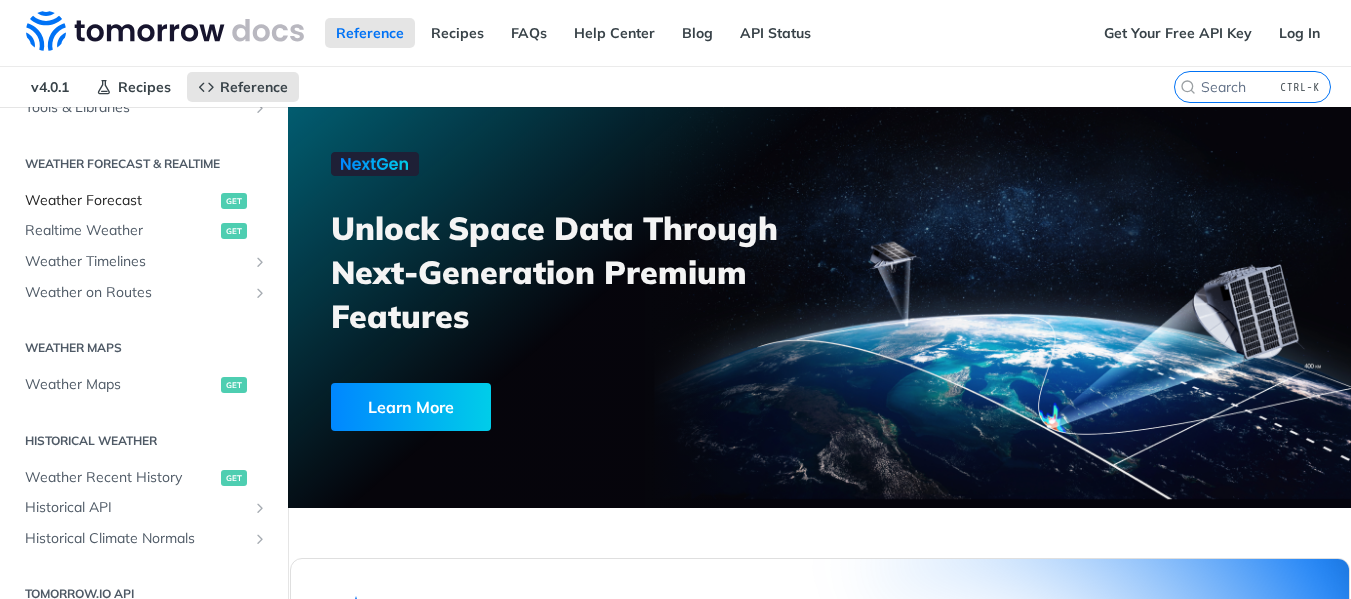 click on "Weather Forecast get" at bounding box center [144, 201] 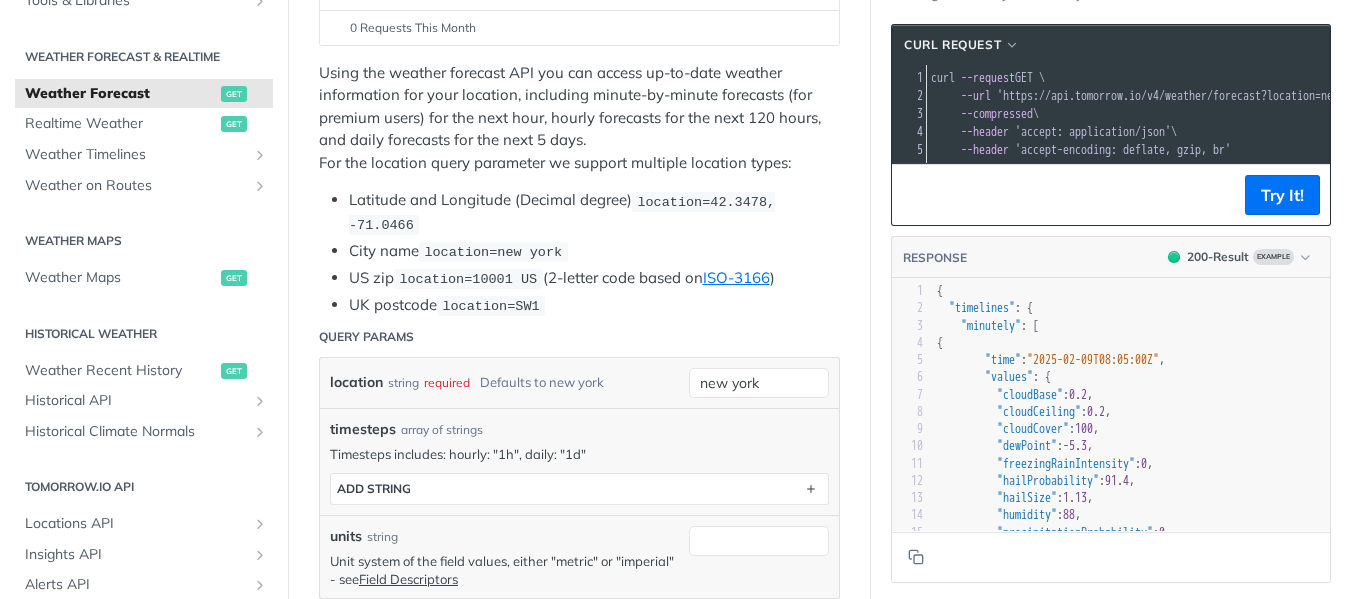 scroll, scrollTop: 400, scrollLeft: 0, axis: vertical 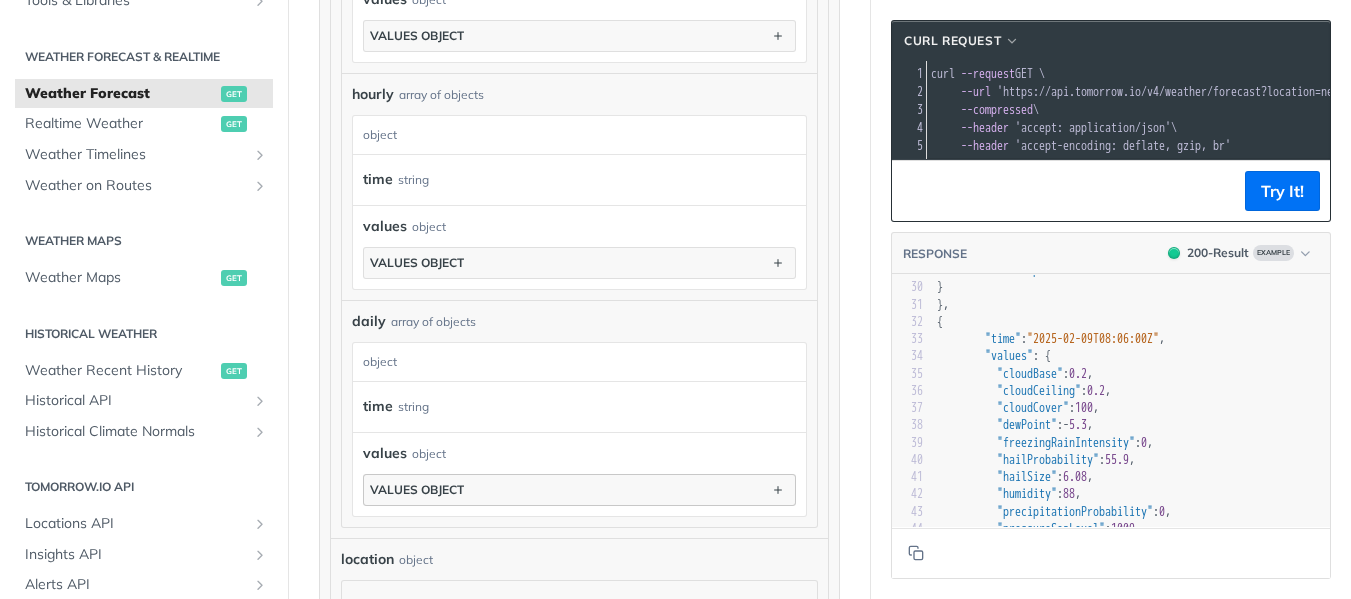 click on "values   object" at bounding box center (579, 490) 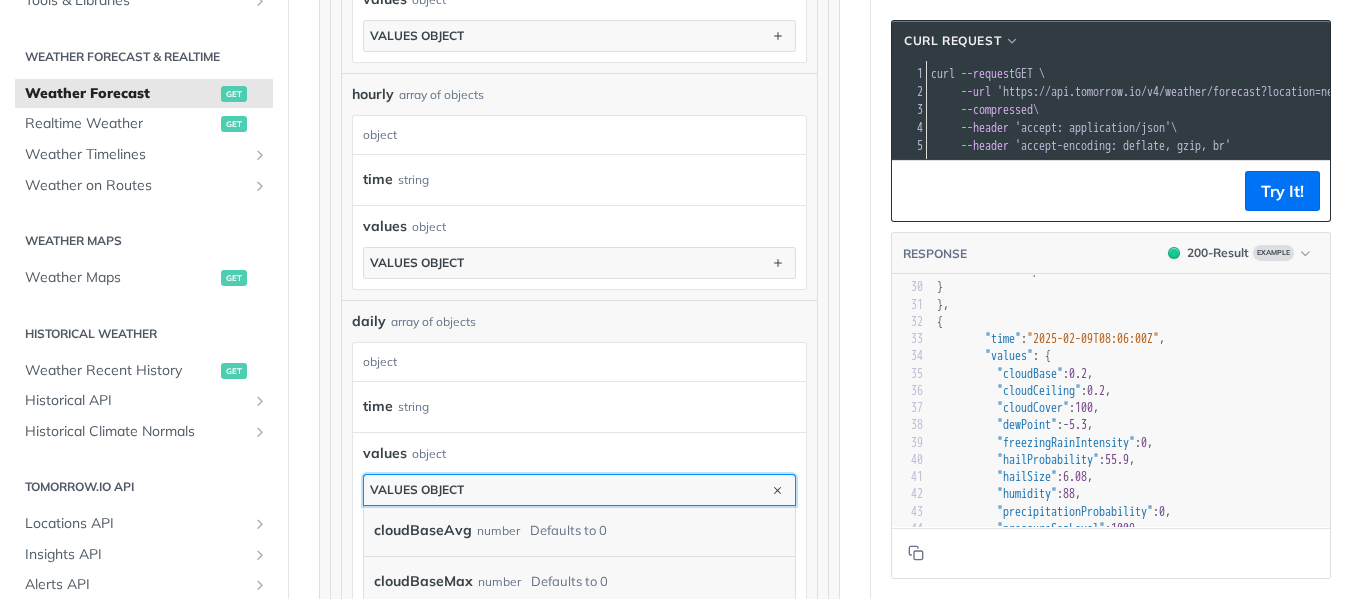 click on "values   object" at bounding box center [579, 490] 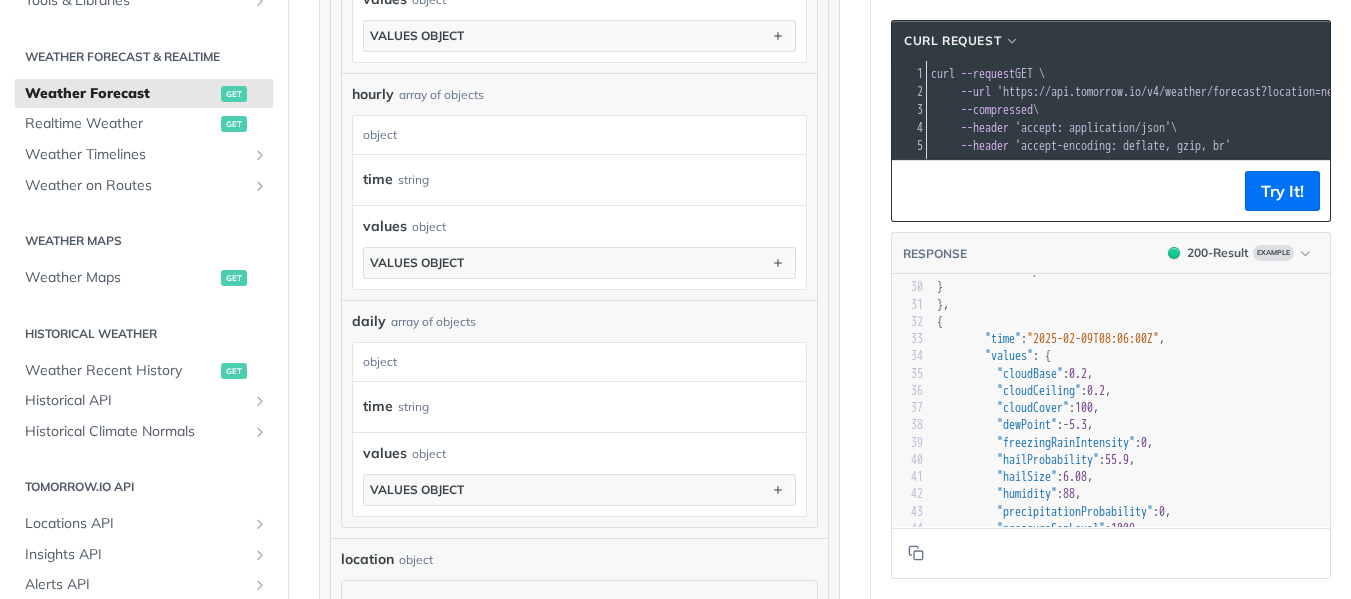 click on "time string" at bounding box center (574, 407) 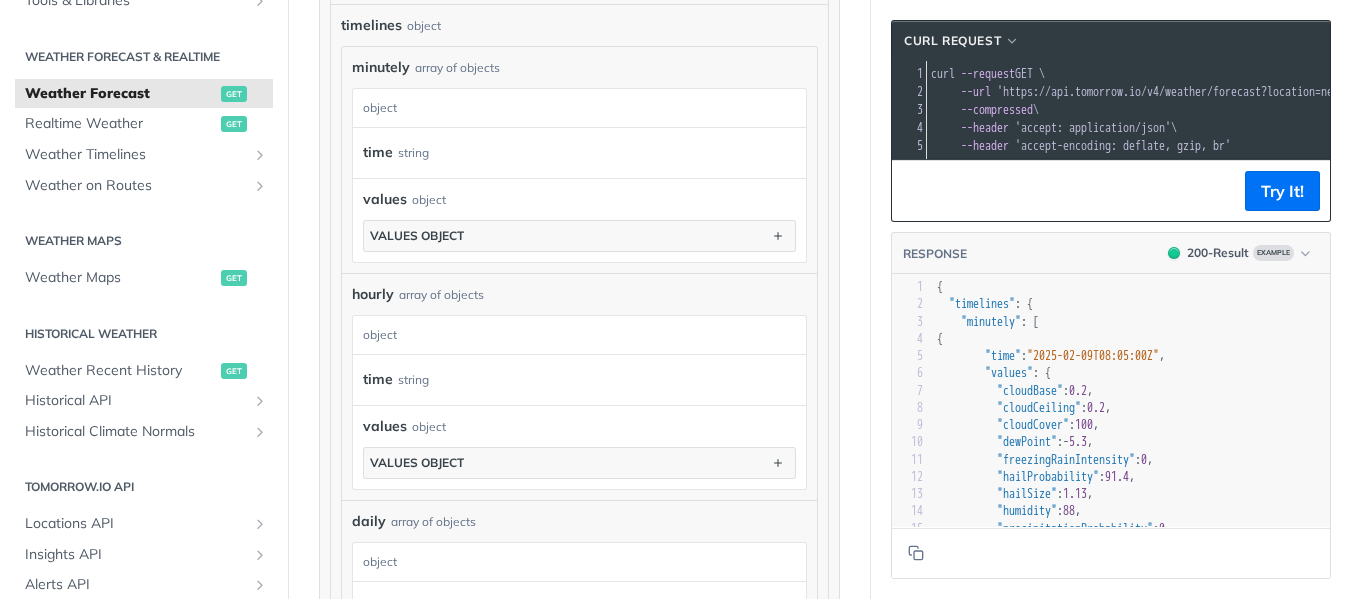 click on "hourly" at bounding box center [373, 294] 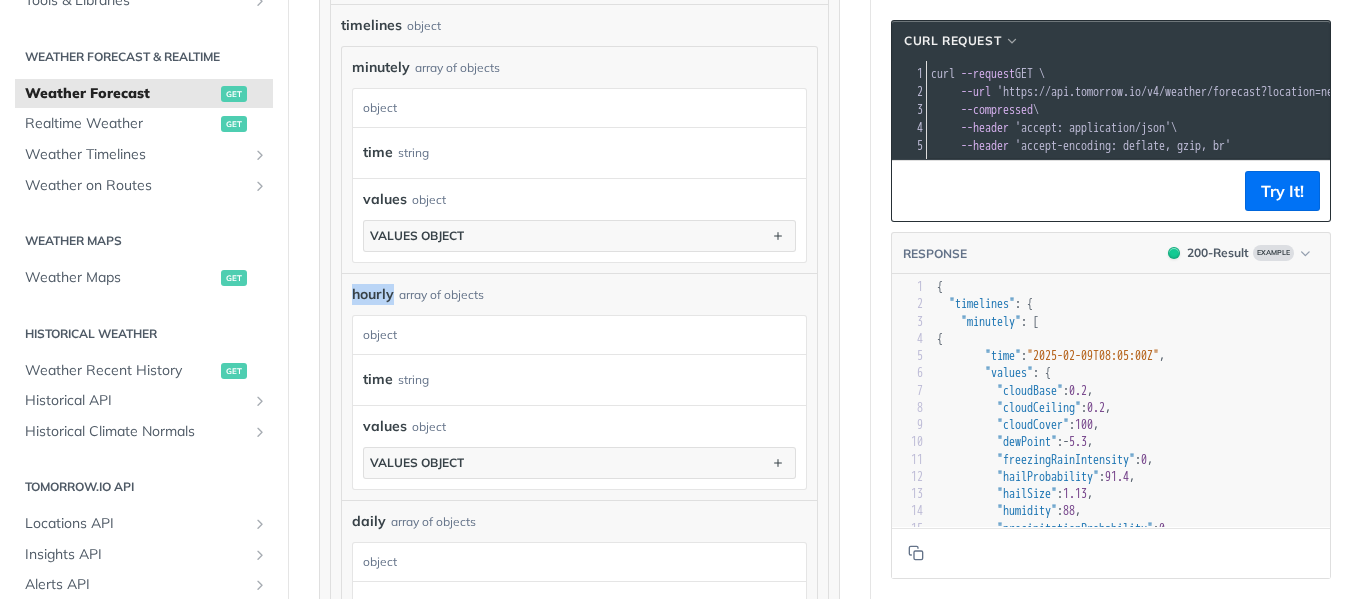 click on "hourly" at bounding box center [373, 294] 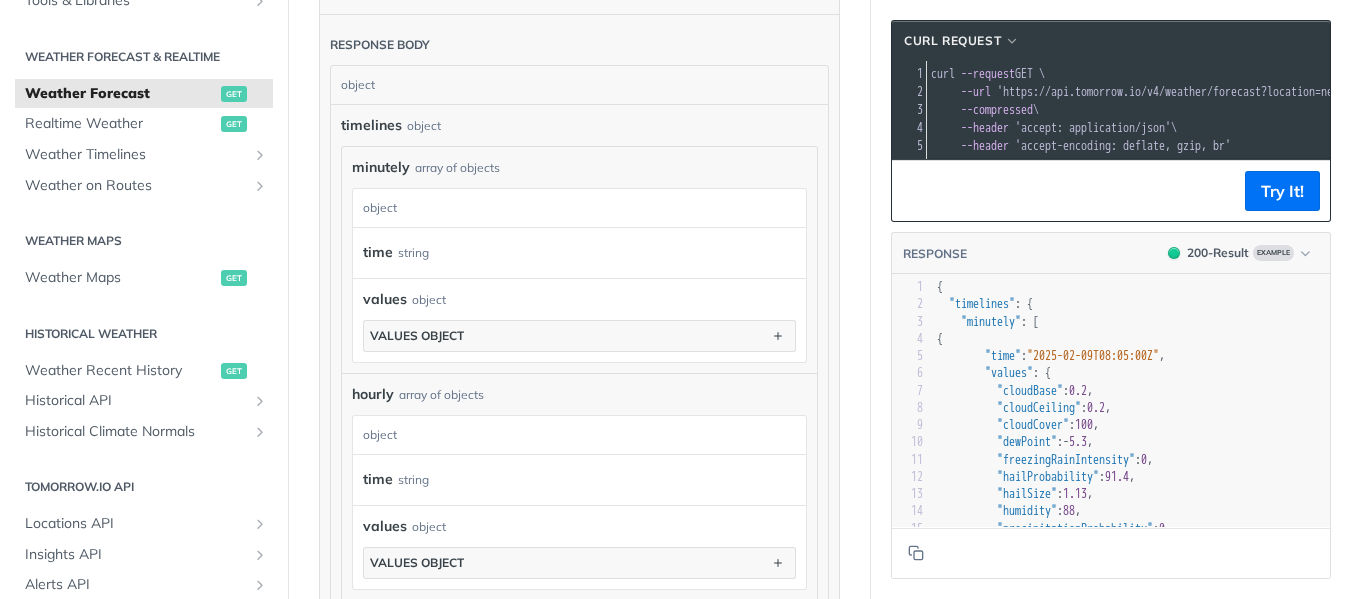 click on "hourly array of objects" at bounding box center [579, 394] 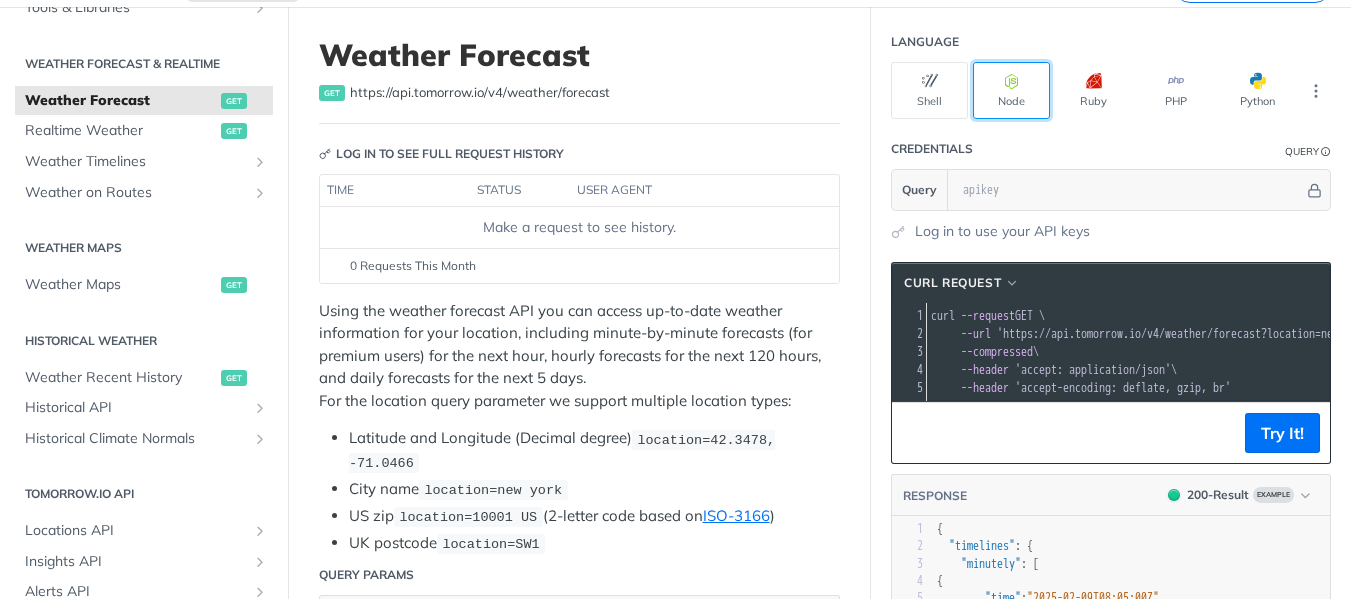 click on "Node" at bounding box center [1011, 90] 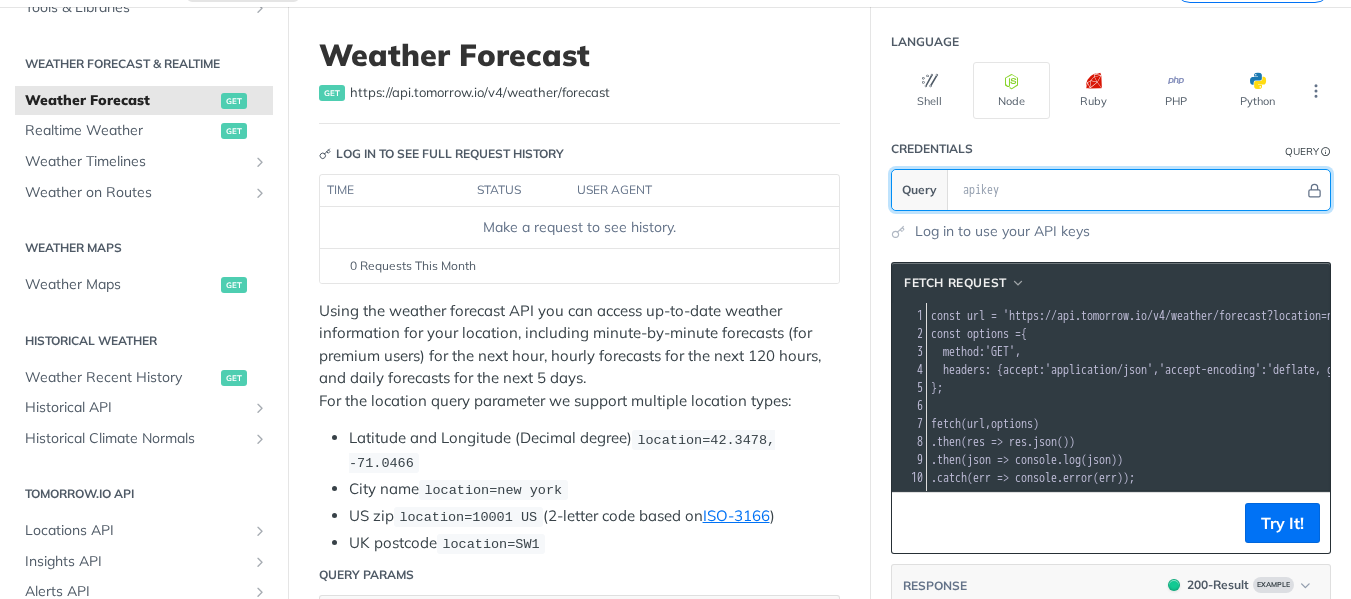 click at bounding box center [1128, 190] 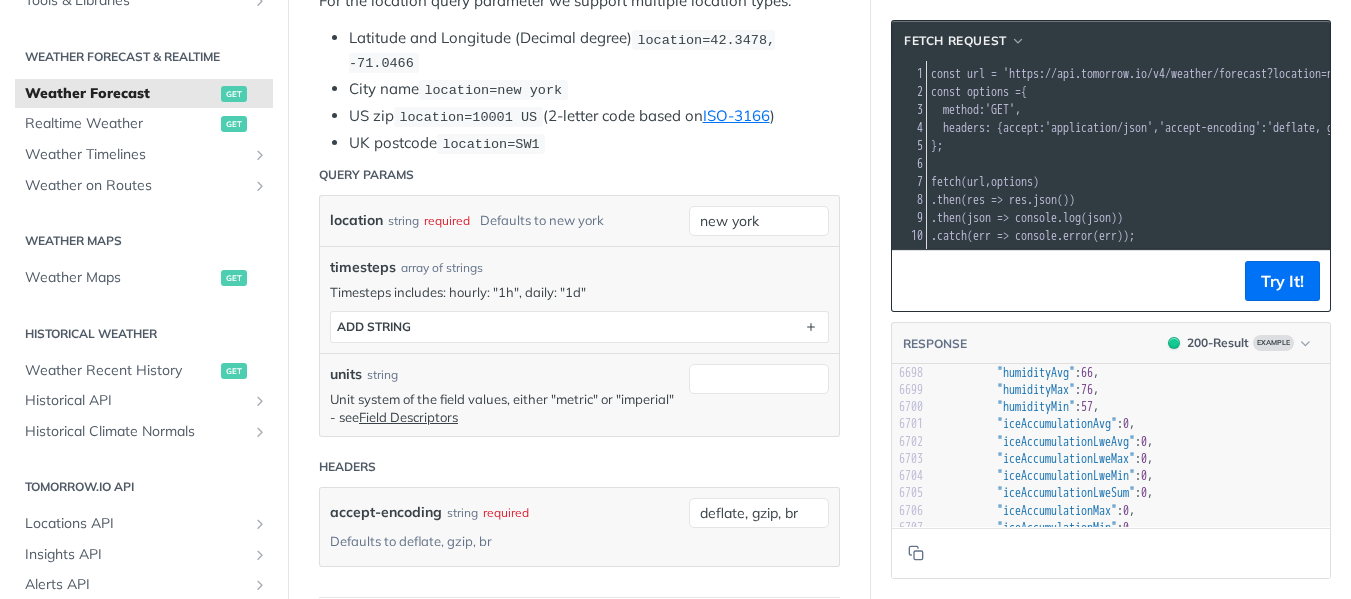 click on "Timesteps includes: hourly: "1h", daily: "1d"" at bounding box center [579, 292] 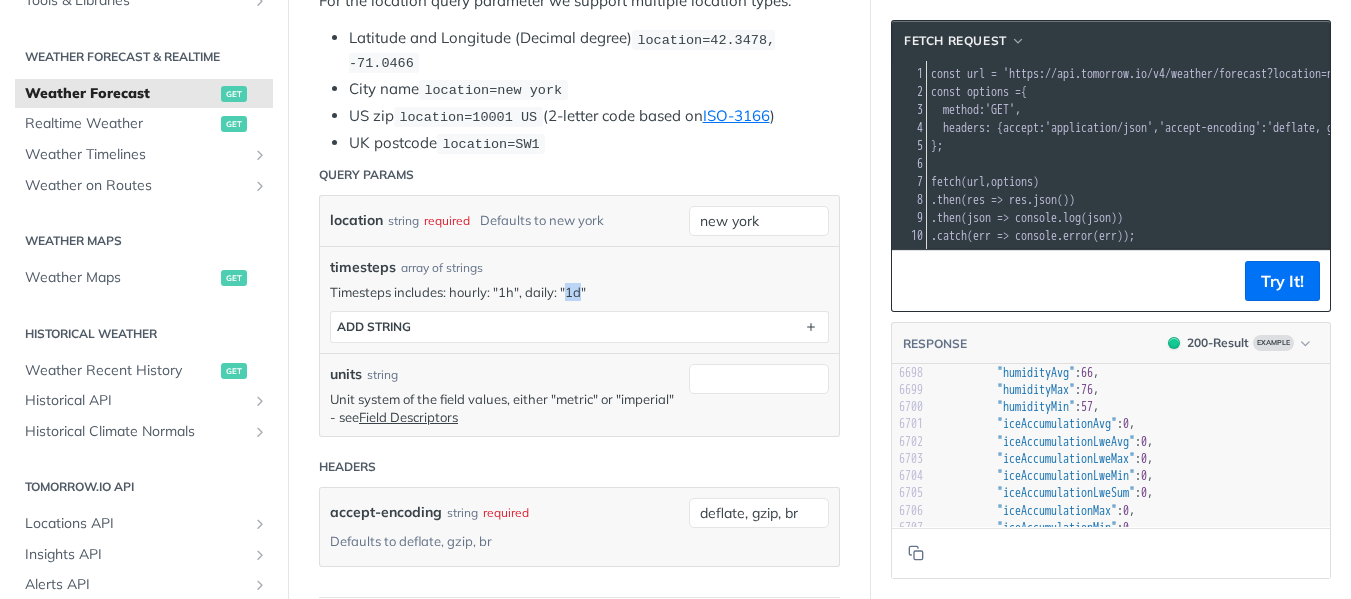 click on "Timesteps includes: hourly: "1h", daily: "1d"" at bounding box center [579, 292] 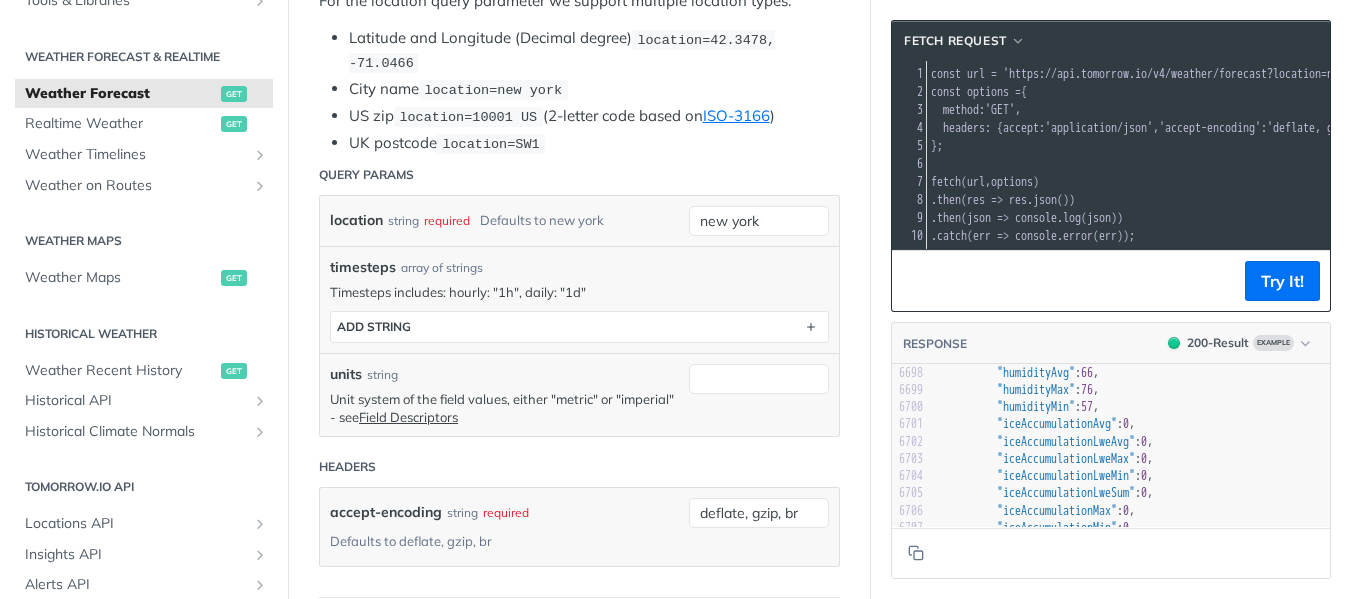 click on "units string" at bounding box center [504, 374] 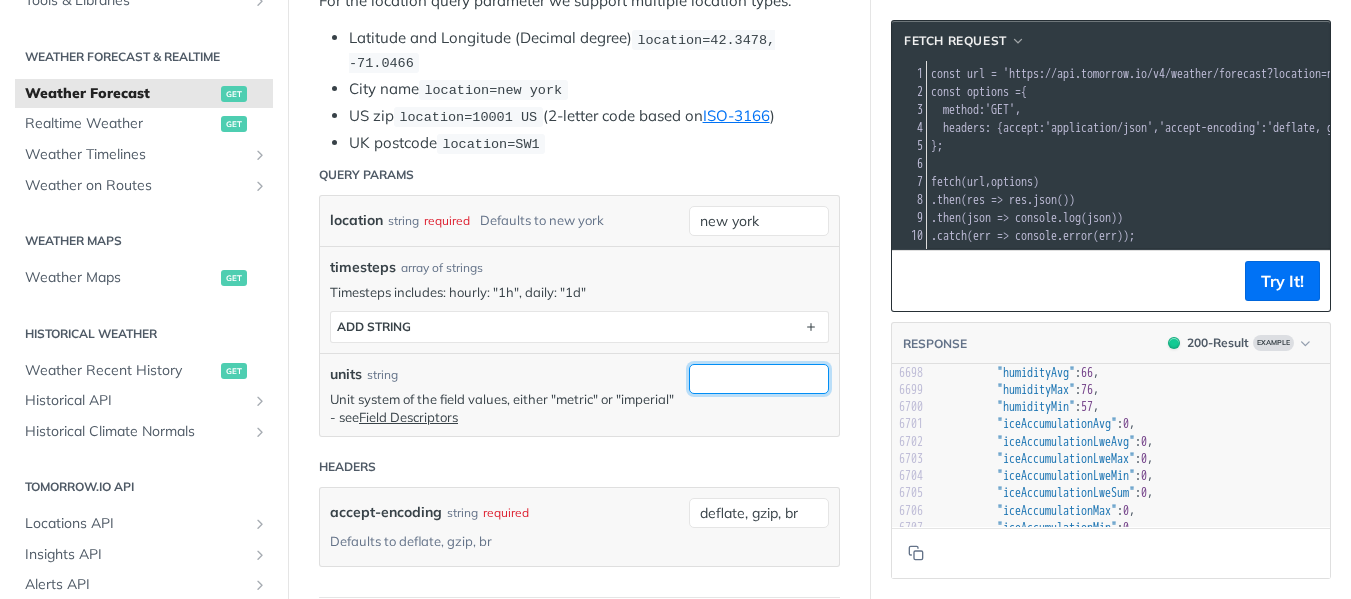 click on "units" at bounding box center (759, 379) 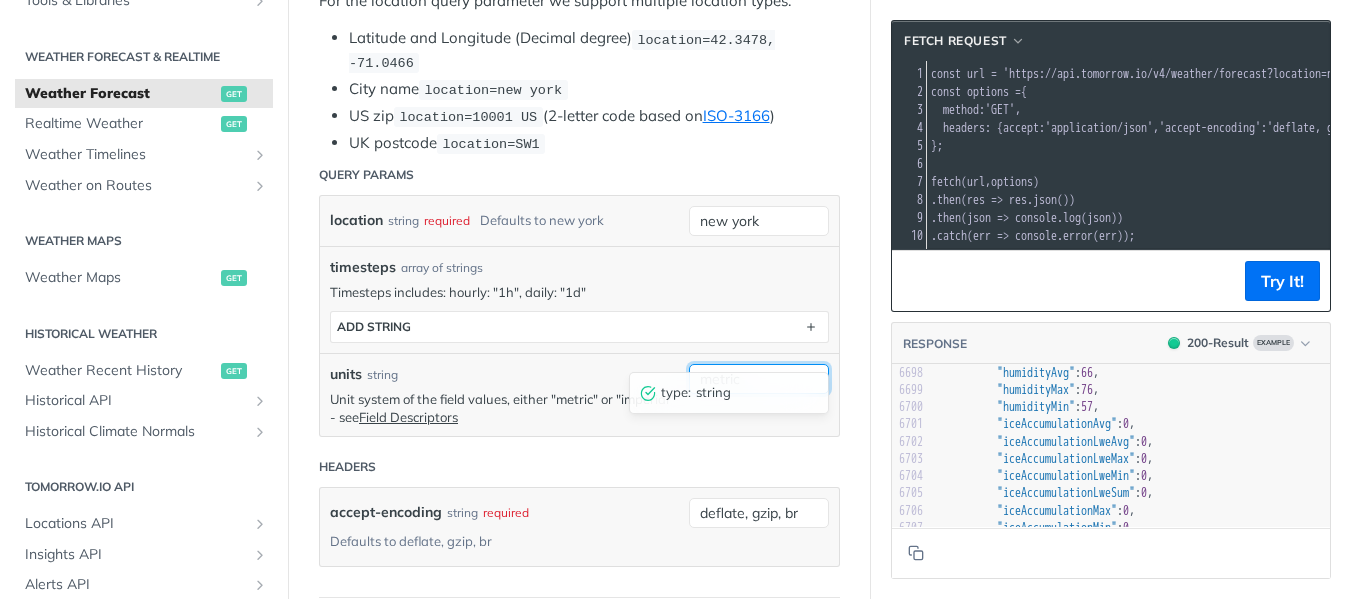 type on "metric" 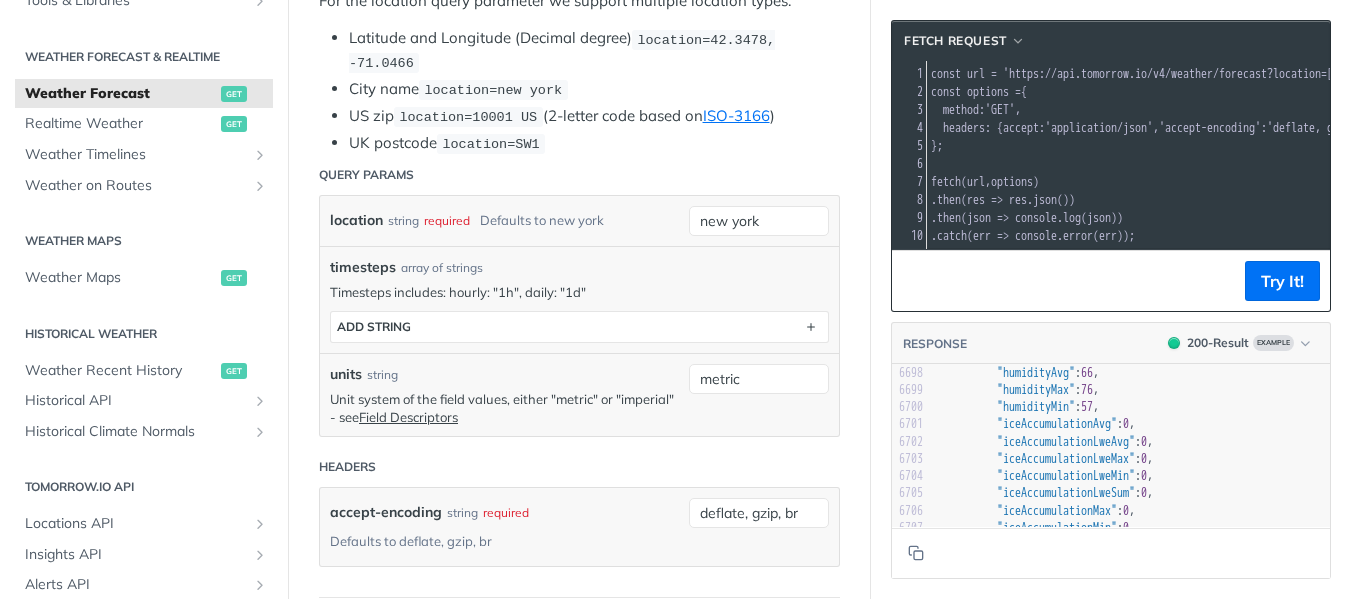 click on "metric" at bounding box center [759, 395] 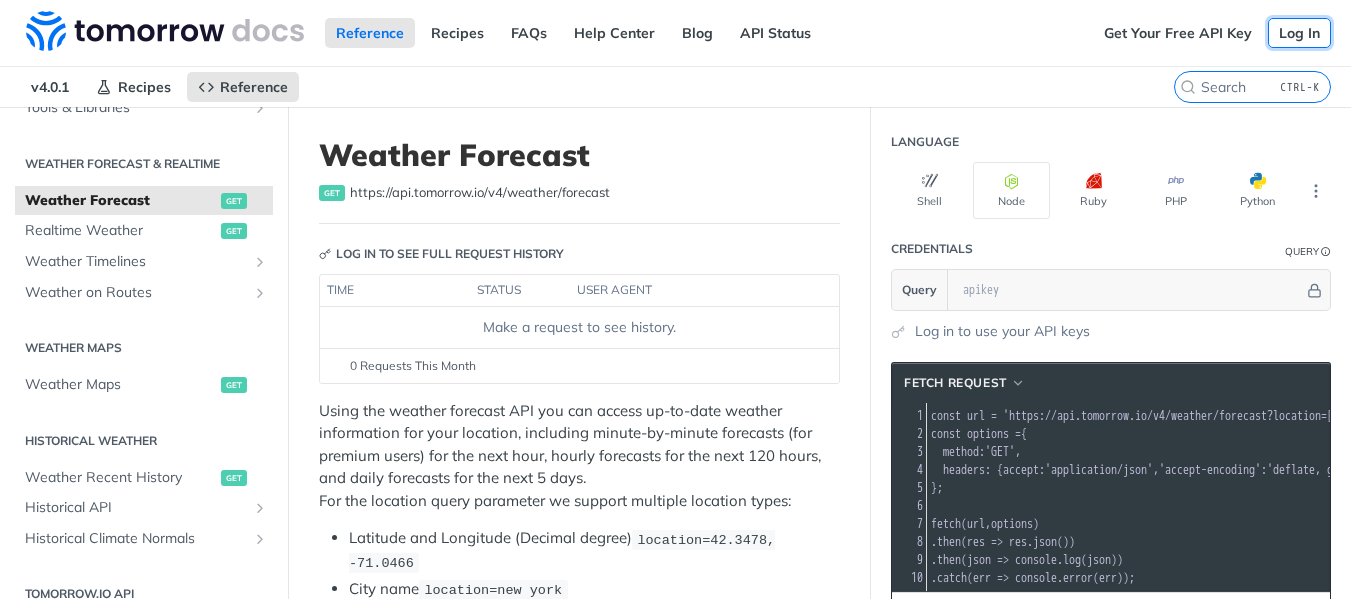 click on "Log In" at bounding box center [1299, 33] 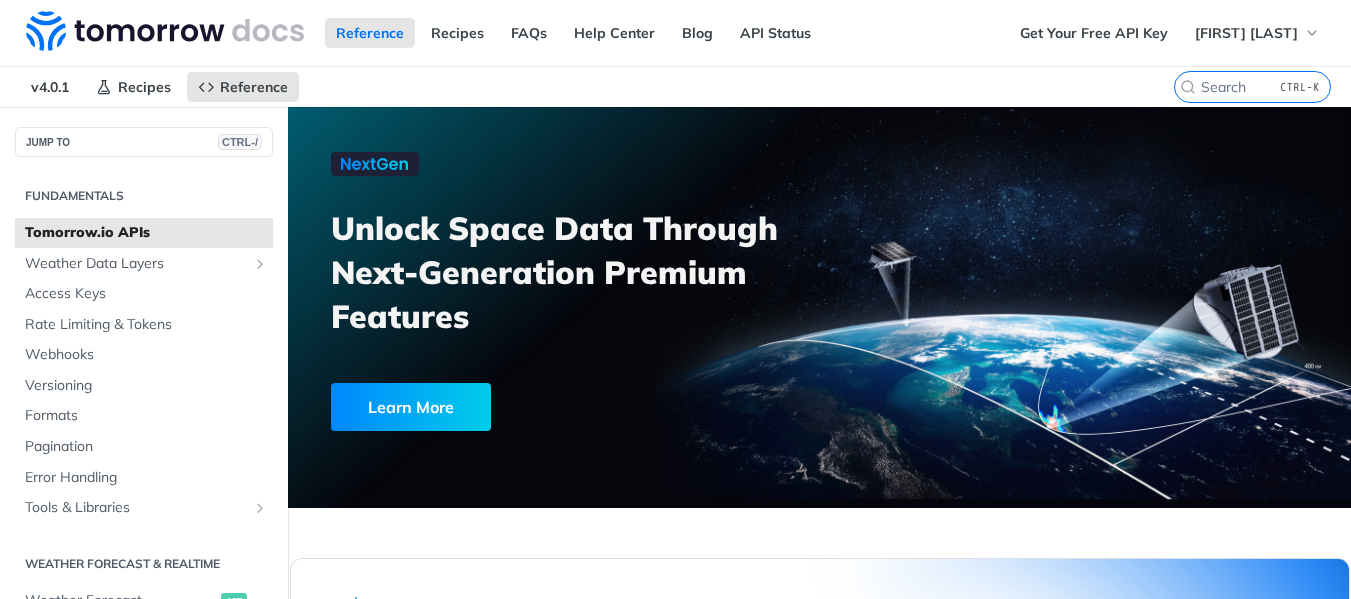 scroll, scrollTop: 0, scrollLeft: 0, axis: both 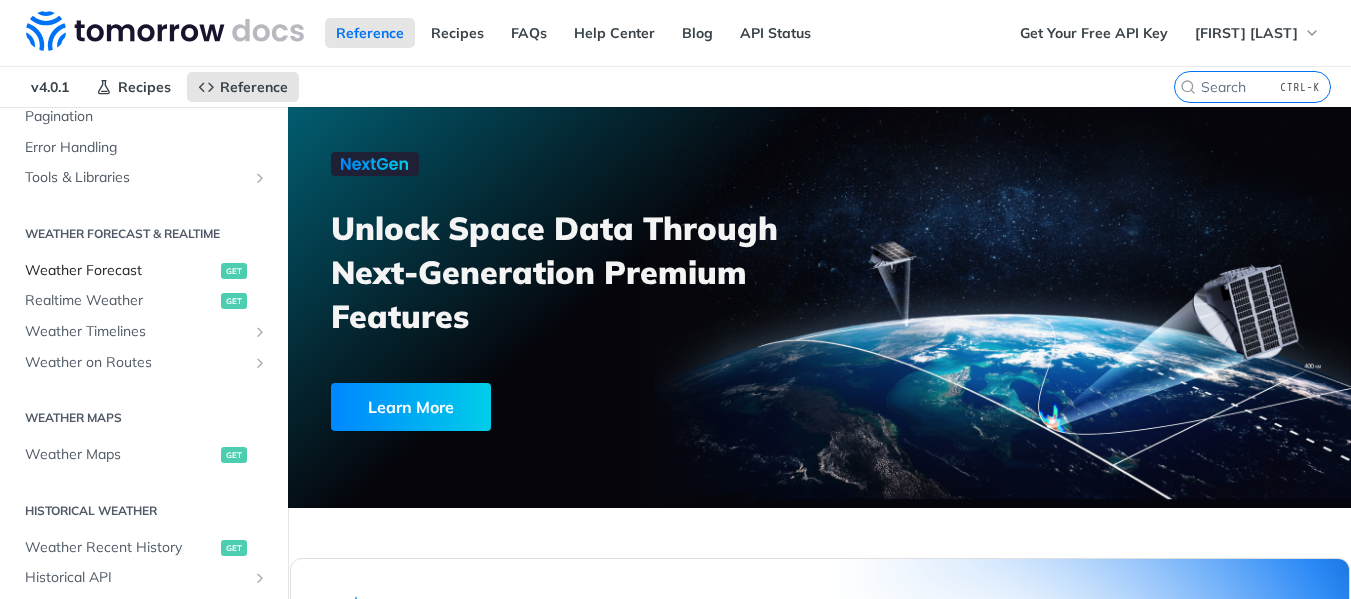 click on "Weather Forecast" at bounding box center [120, 271] 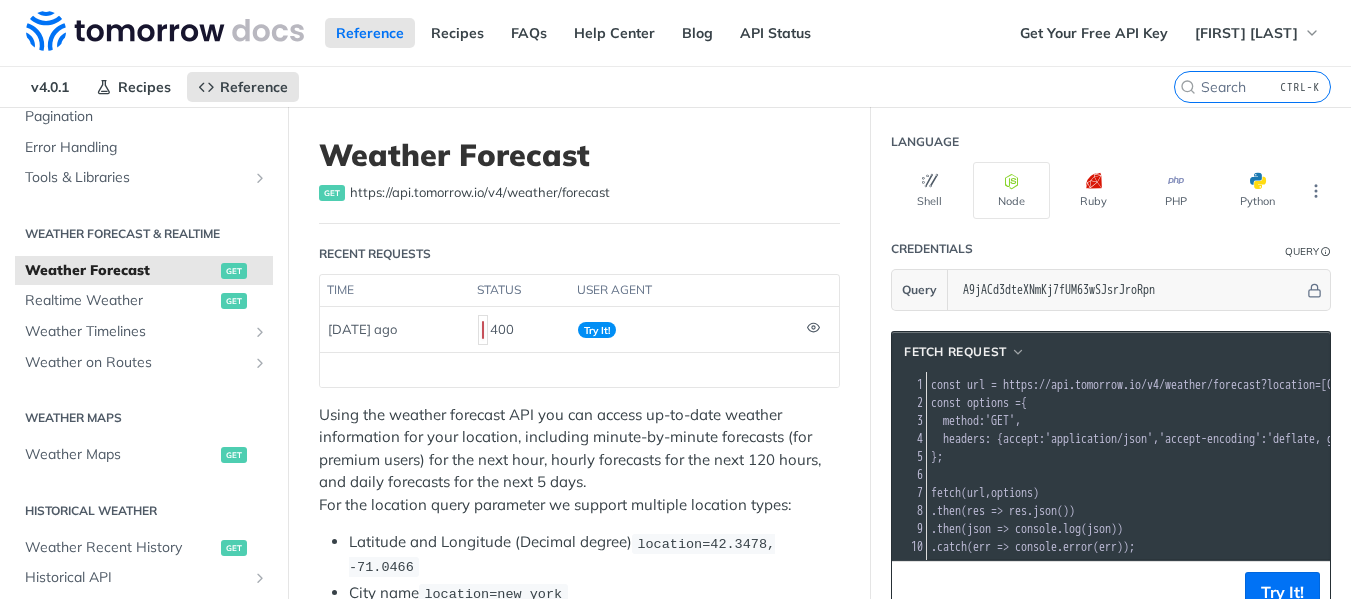 scroll, scrollTop: 100, scrollLeft: 0, axis: vertical 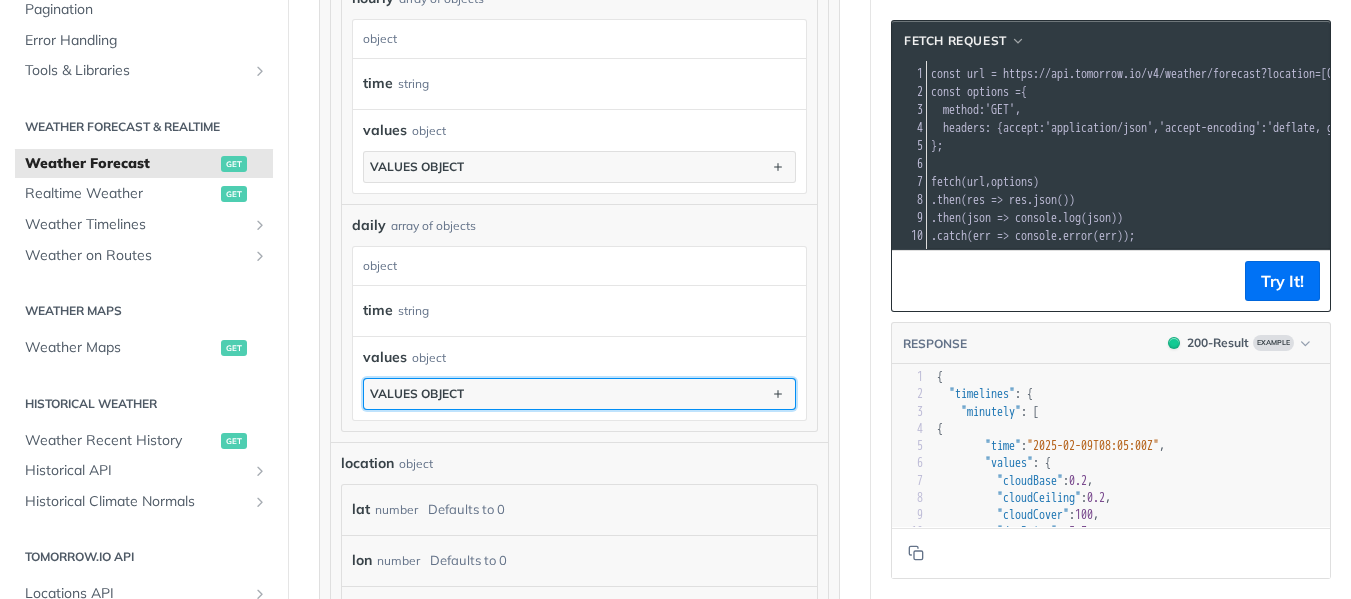 click on "values   object" at bounding box center [579, 394] 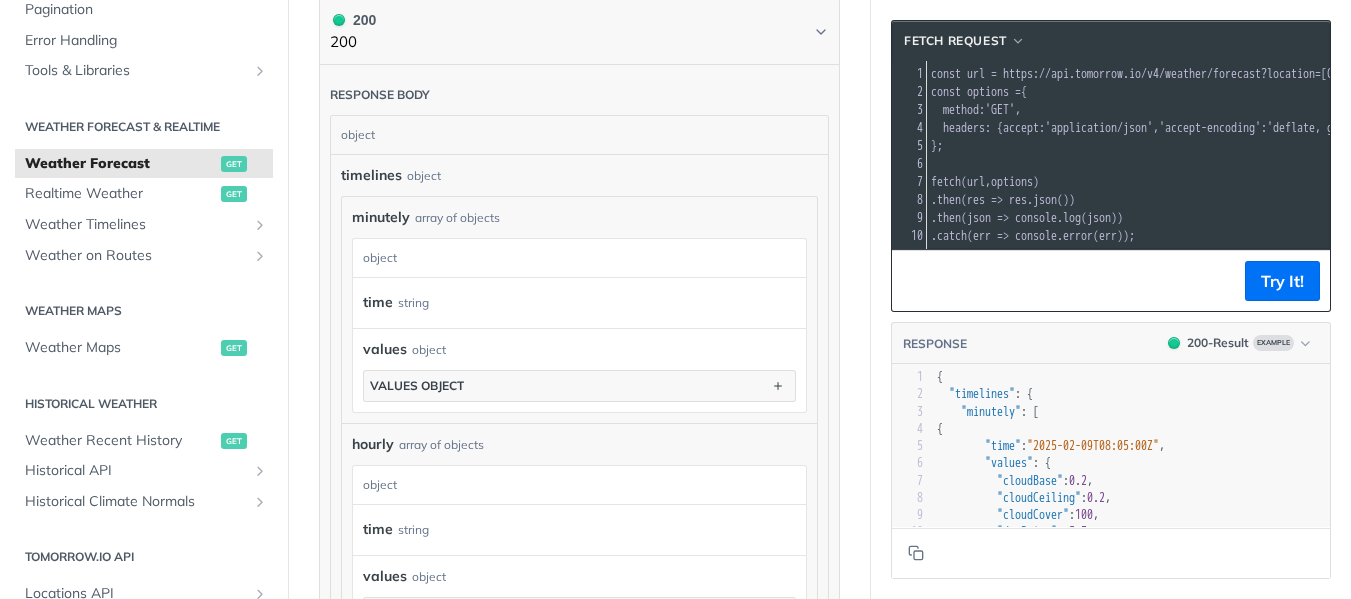 scroll, scrollTop: 1400, scrollLeft: 0, axis: vertical 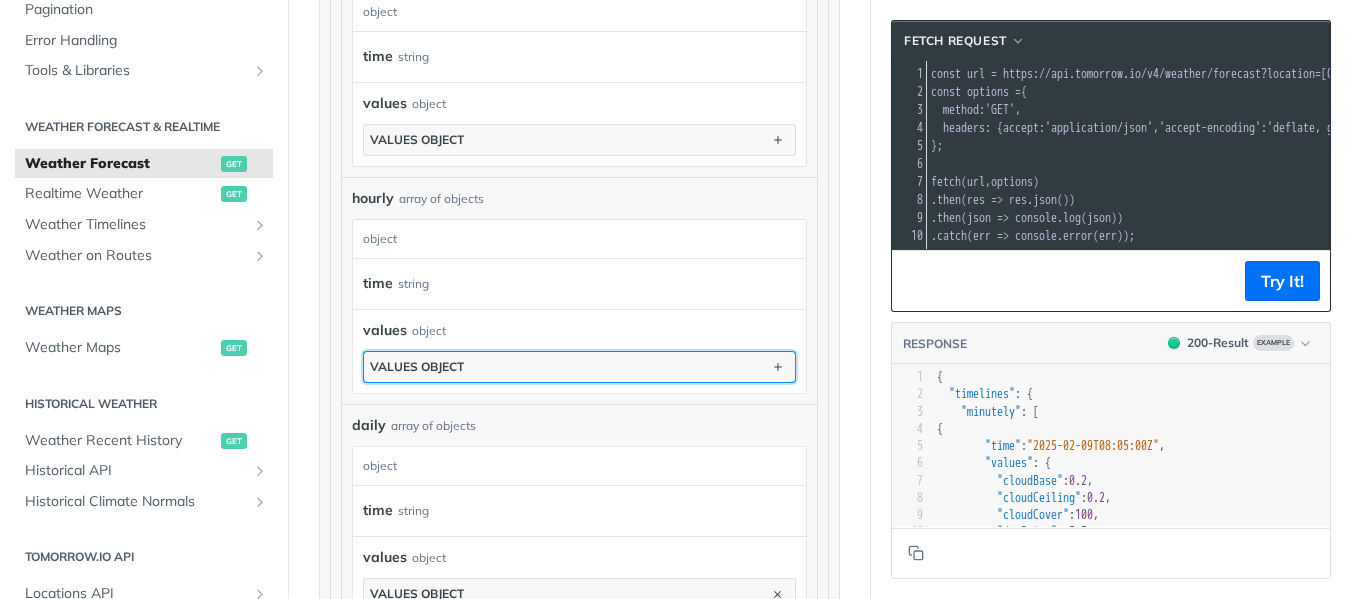 click on "values   object" at bounding box center (579, 367) 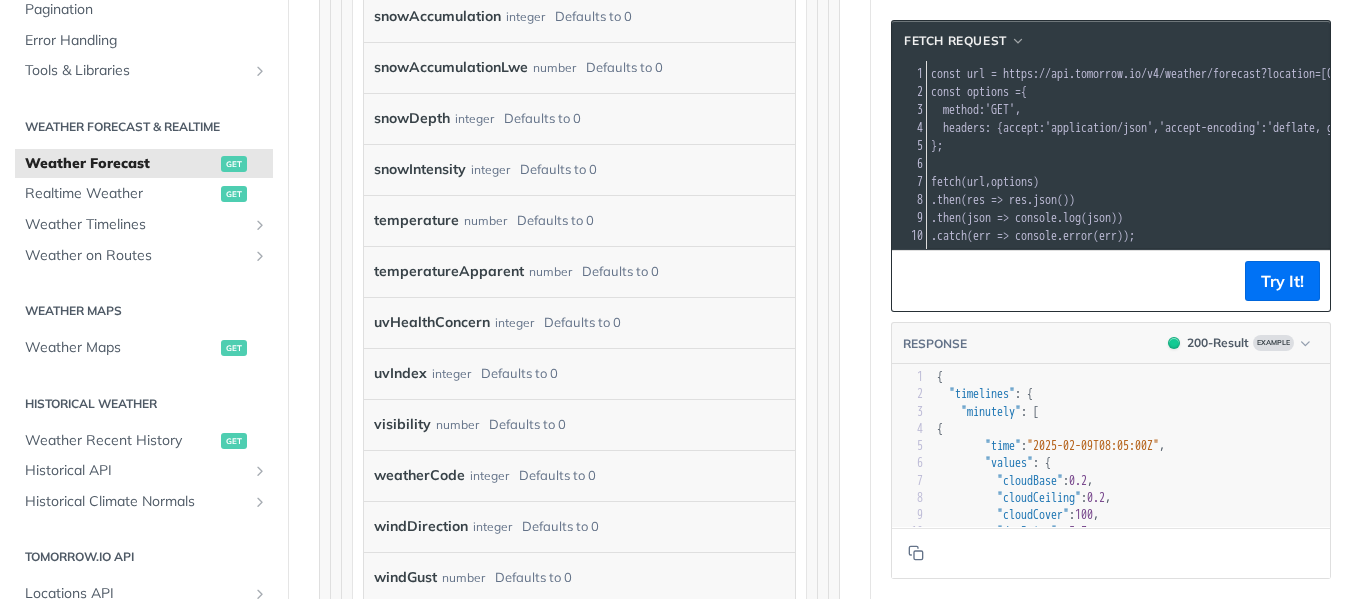scroll, scrollTop: 2800, scrollLeft: 0, axis: vertical 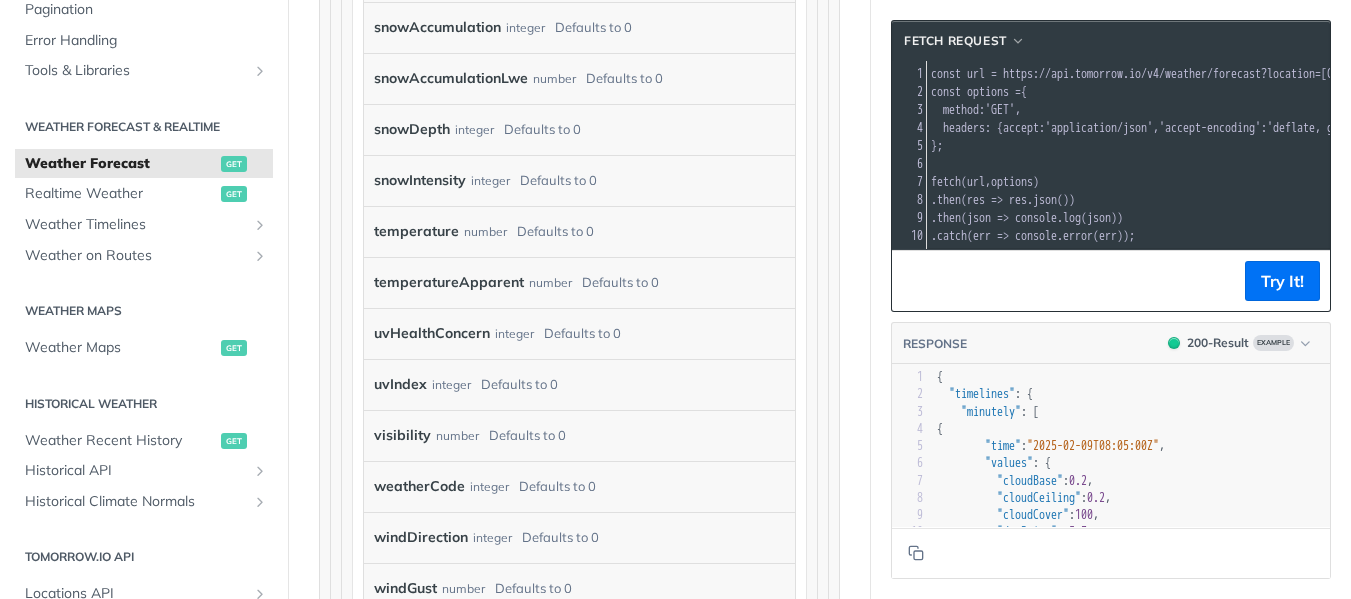 click on "temperature" at bounding box center (416, 231) 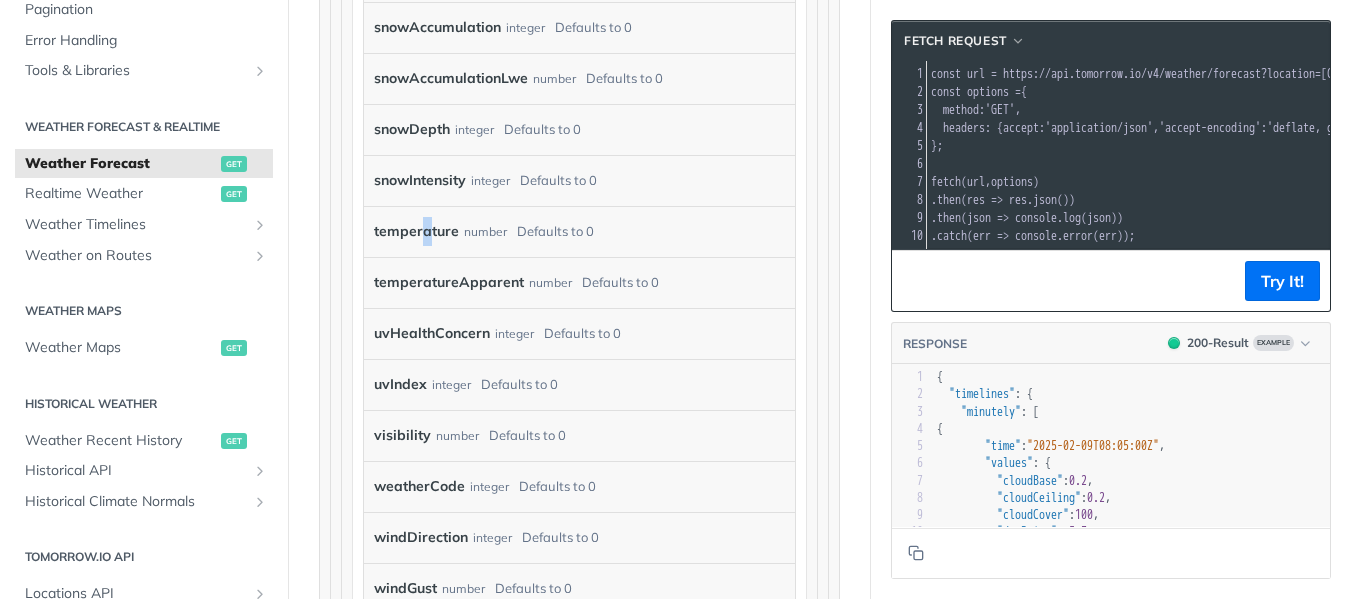 click on "temperature" at bounding box center [416, 231] 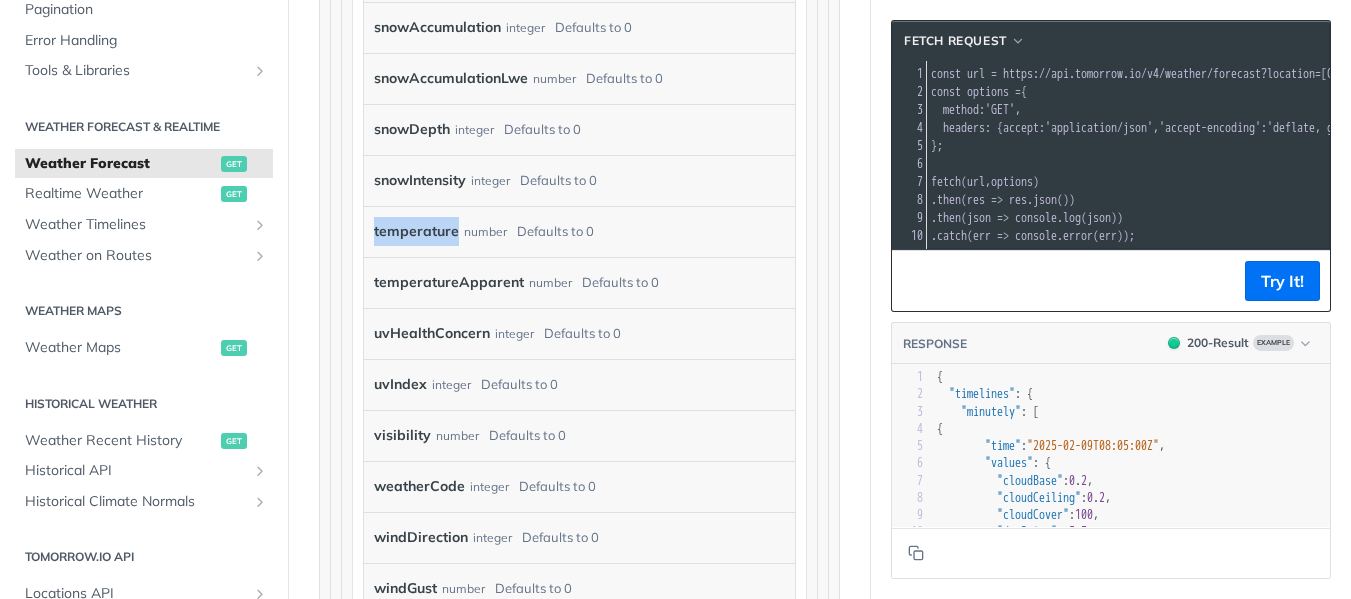 click on "temperature" at bounding box center (416, 231) 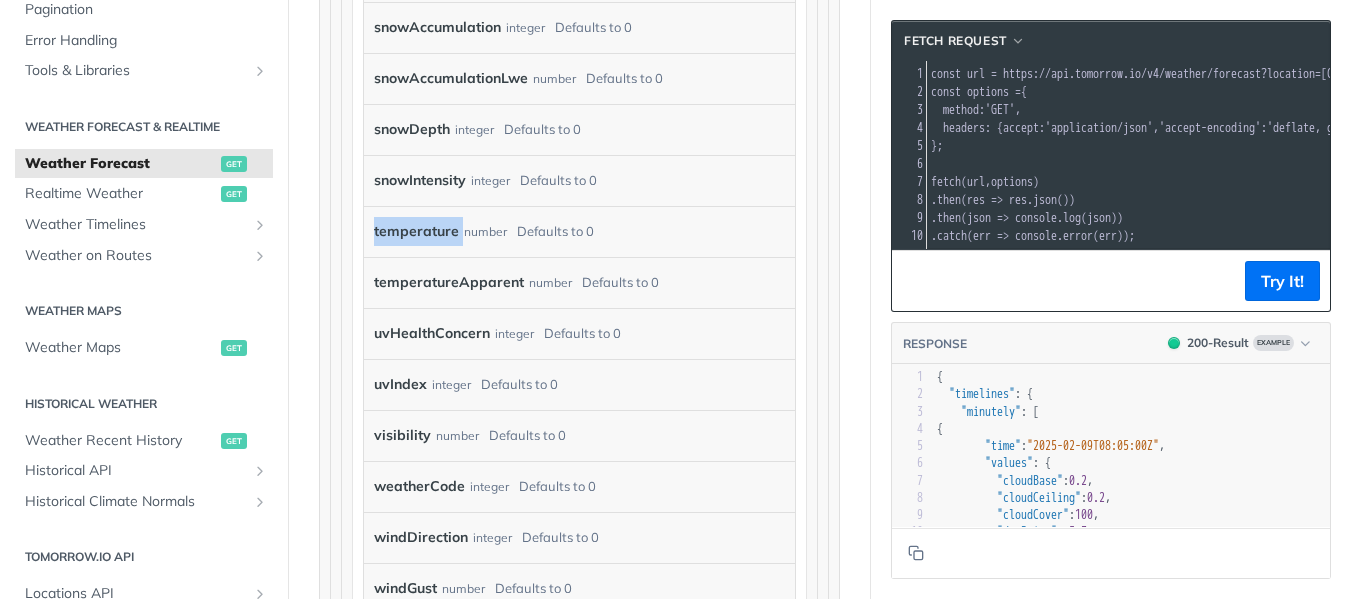click on "temperature" at bounding box center (416, 231) 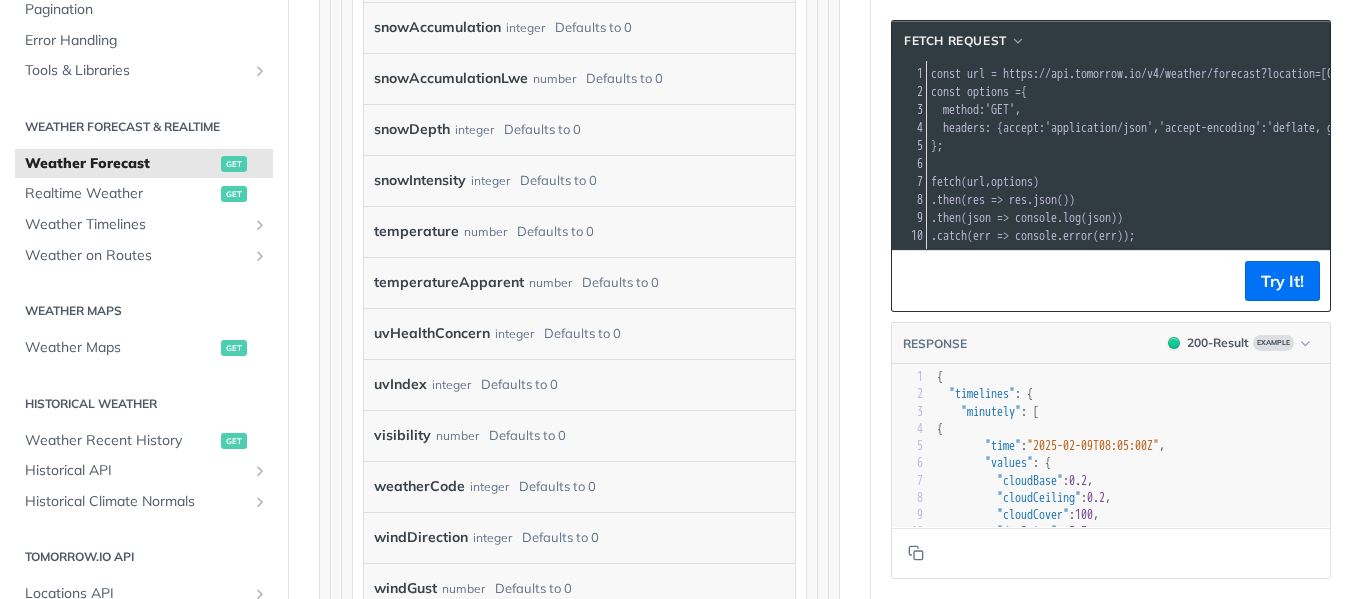 click on "temperature number Defaults to 0" at bounding box center [579, 231] 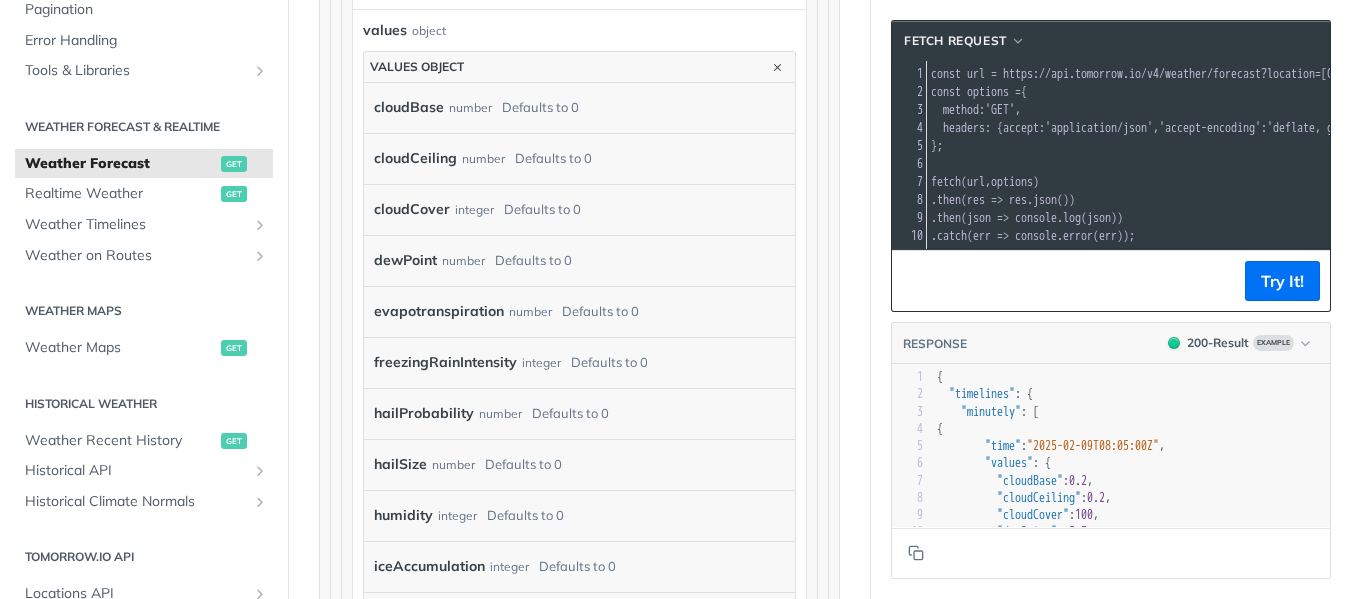 scroll, scrollTop: 1500, scrollLeft: 0, axis: vertical 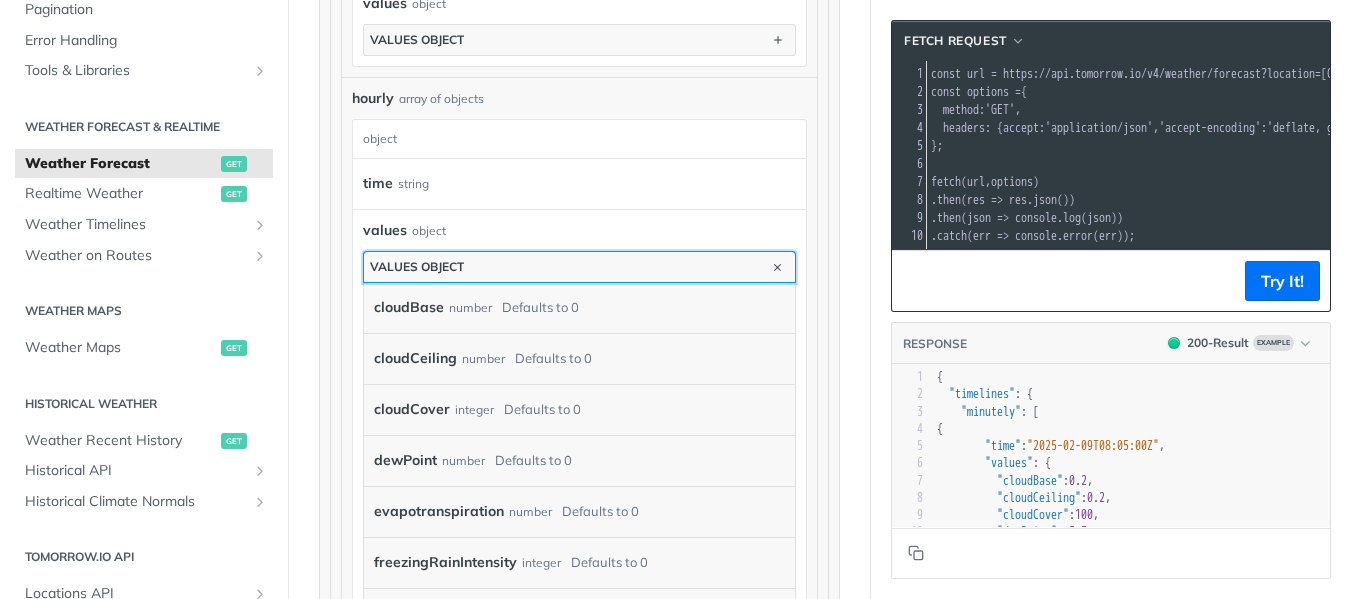 click on "values   object" at bounding box center (579, 267) 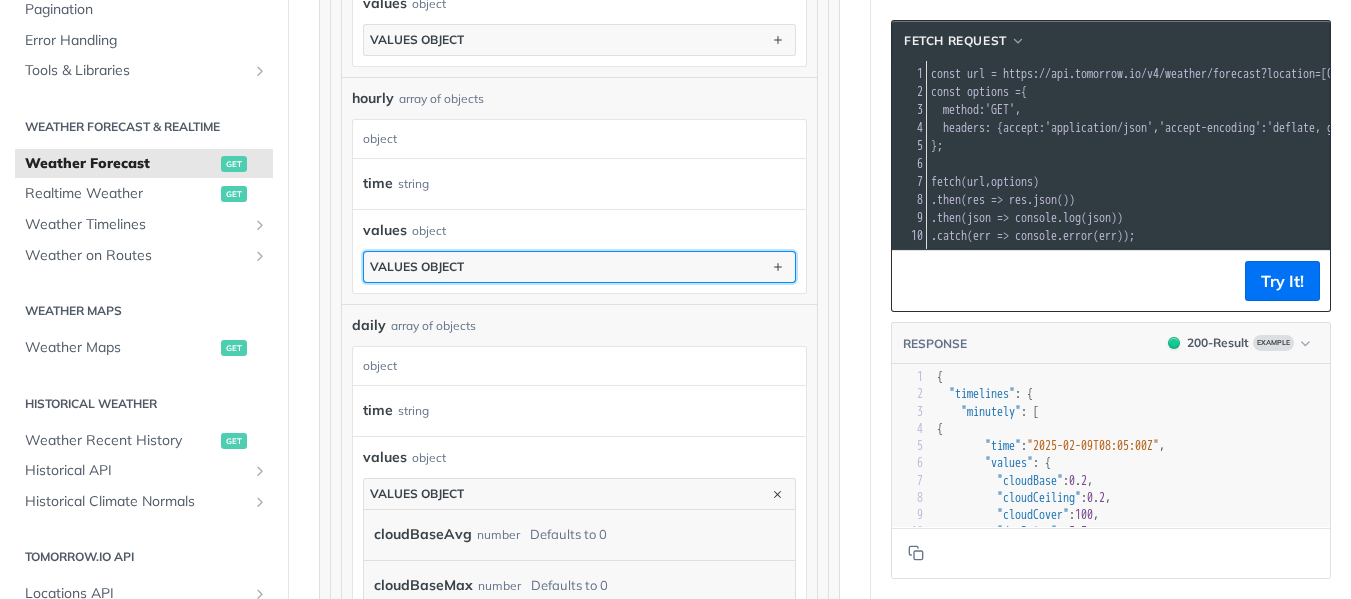 scroll, scrollTop: 0, scrollLeft: 0, axis: both 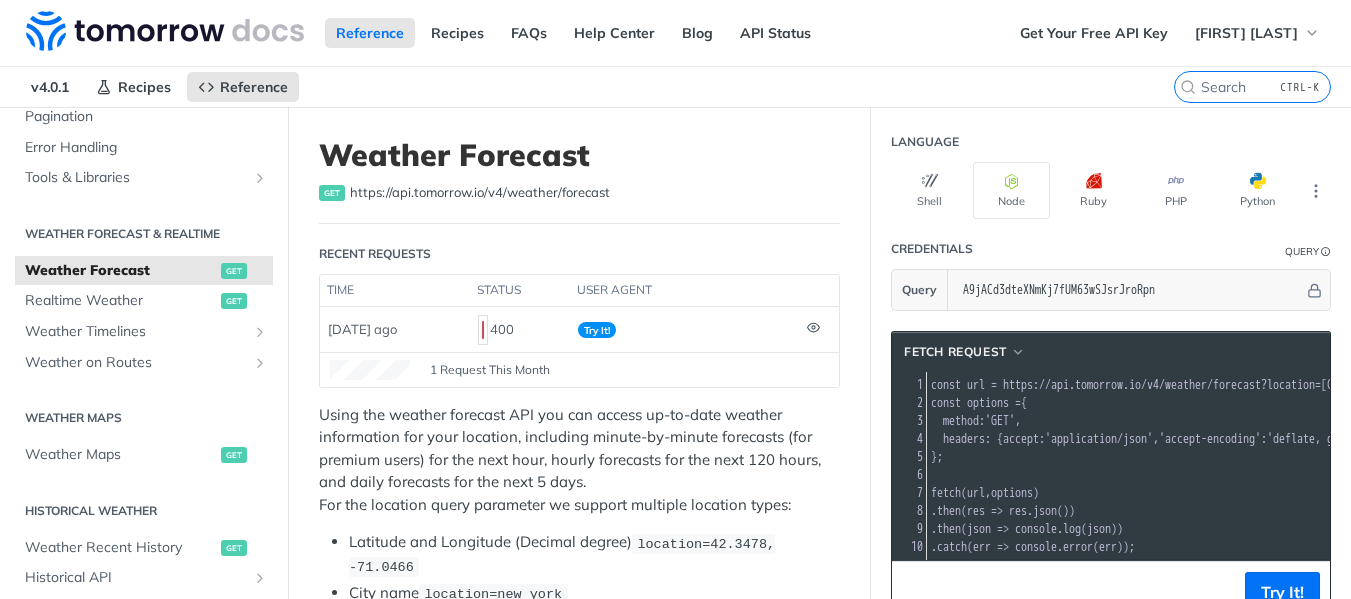 type 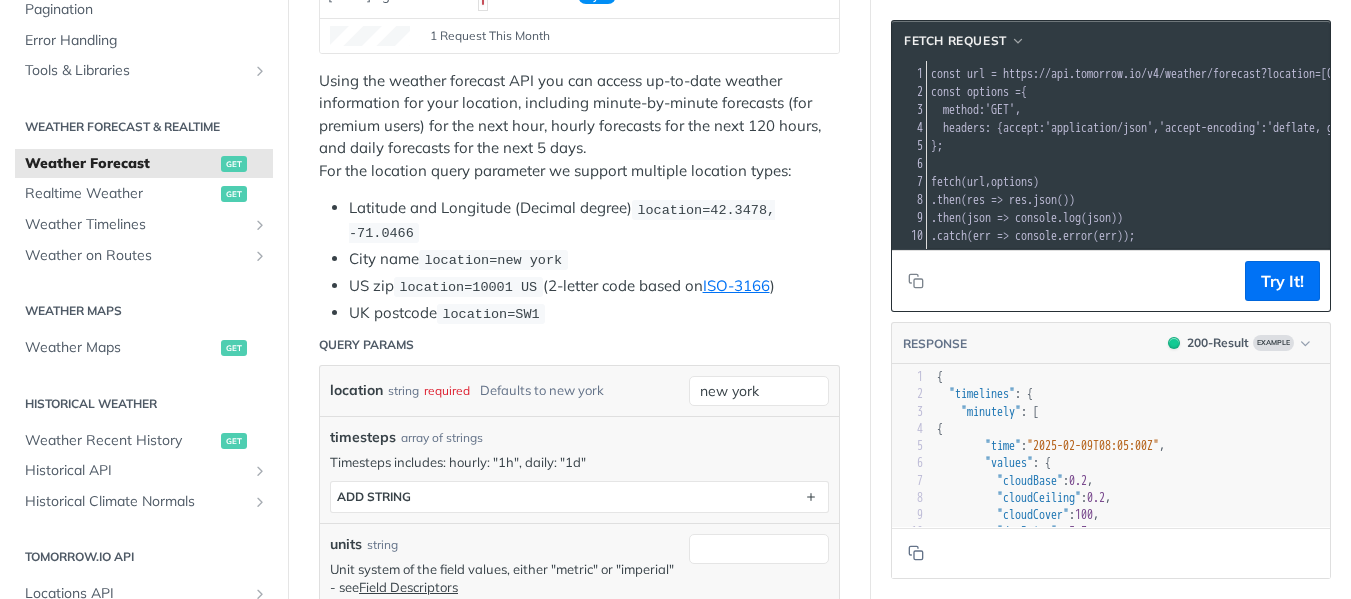 scroll, scrollTop: 300, scrollLeft: 0, axis: vertical 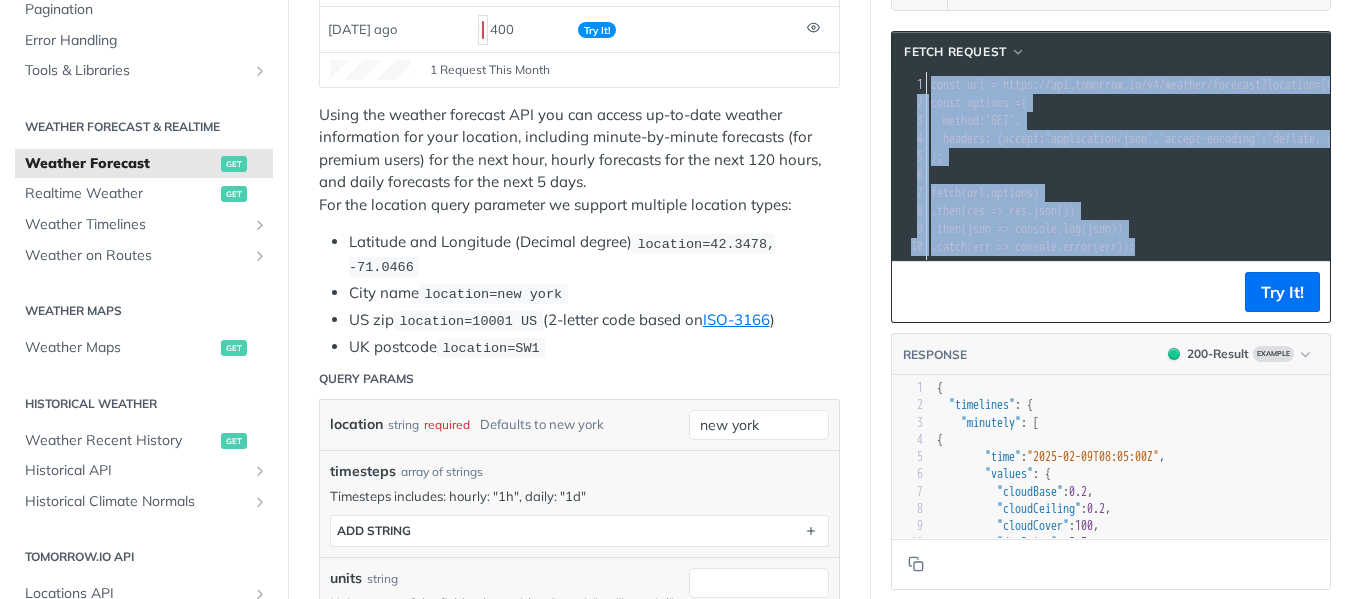 drag, startPoint x: 1189, startPoint y: 241, endPoint x: 877, endPoint y: 74, distance: 353.88275 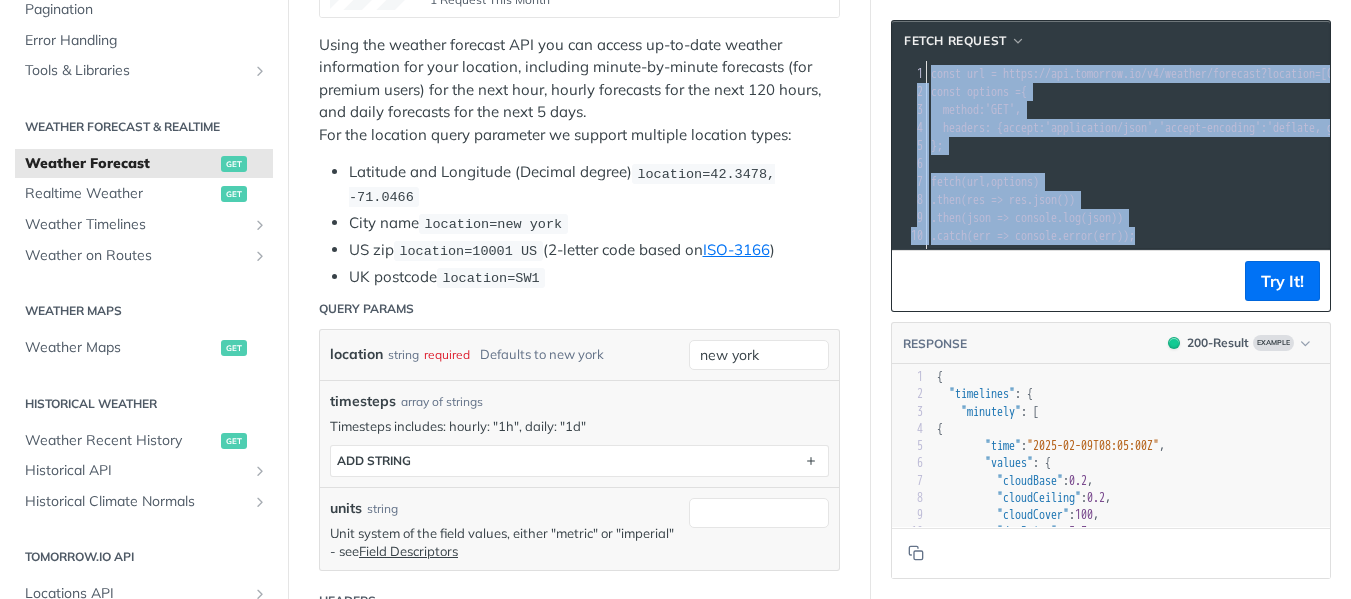 scroll, scrollTop: 400, scrollLeft: 0, axis: vertical 